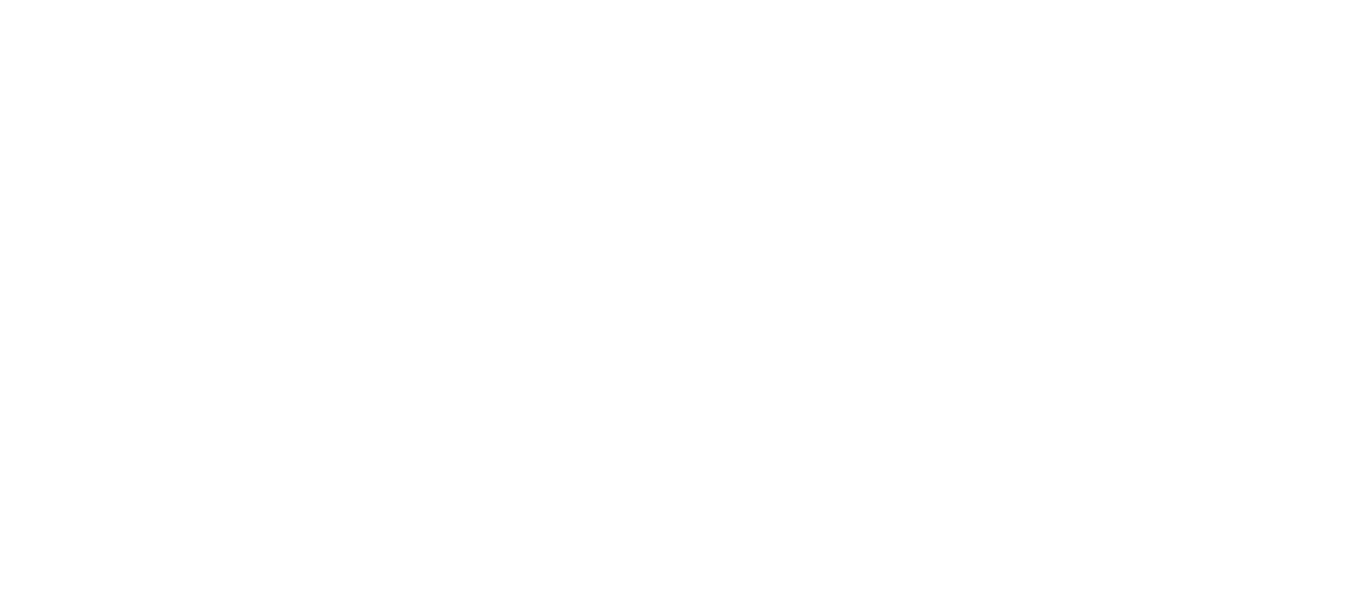 scroll, scrollTop: 0, scrollLeft: 0, axis: both 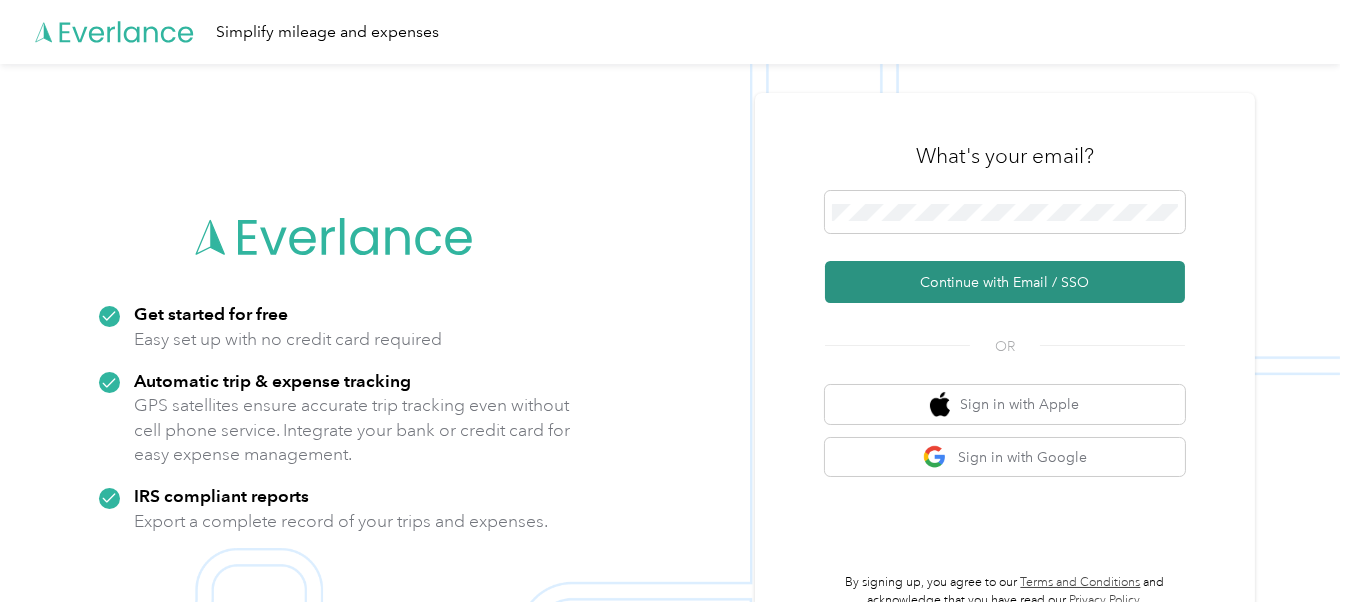 click on "Continue with Email / SSO" at bounding box center (1005, 282) 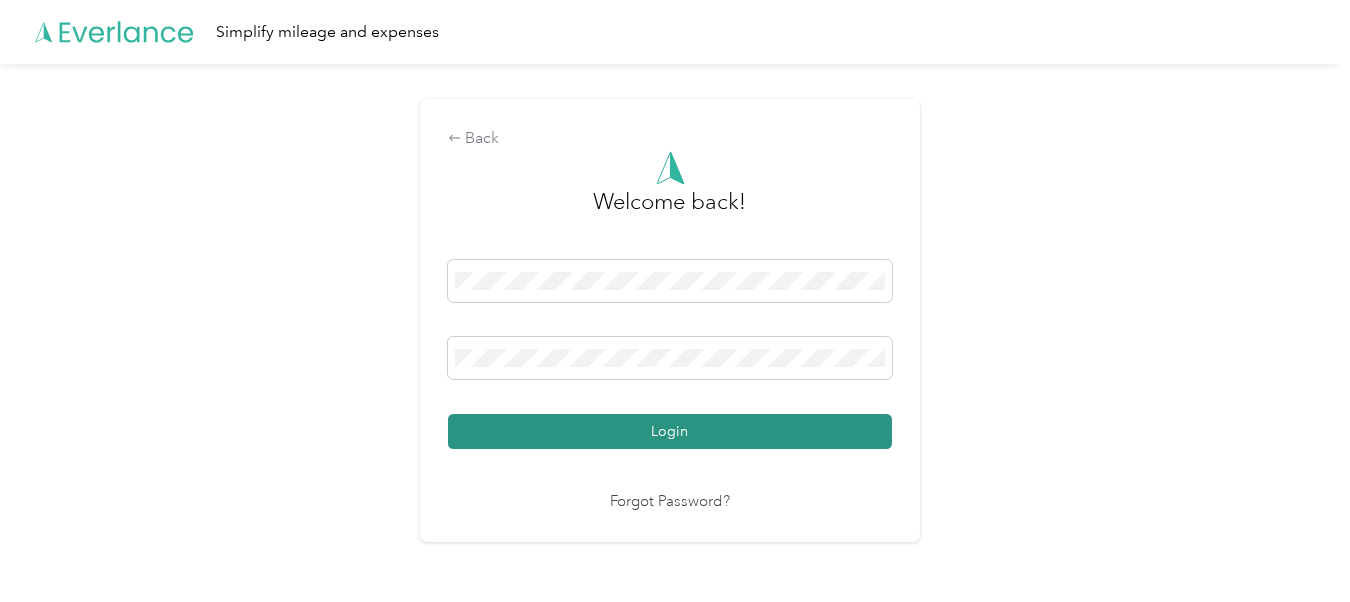 click on "Login" at bounding box center [670, 431] 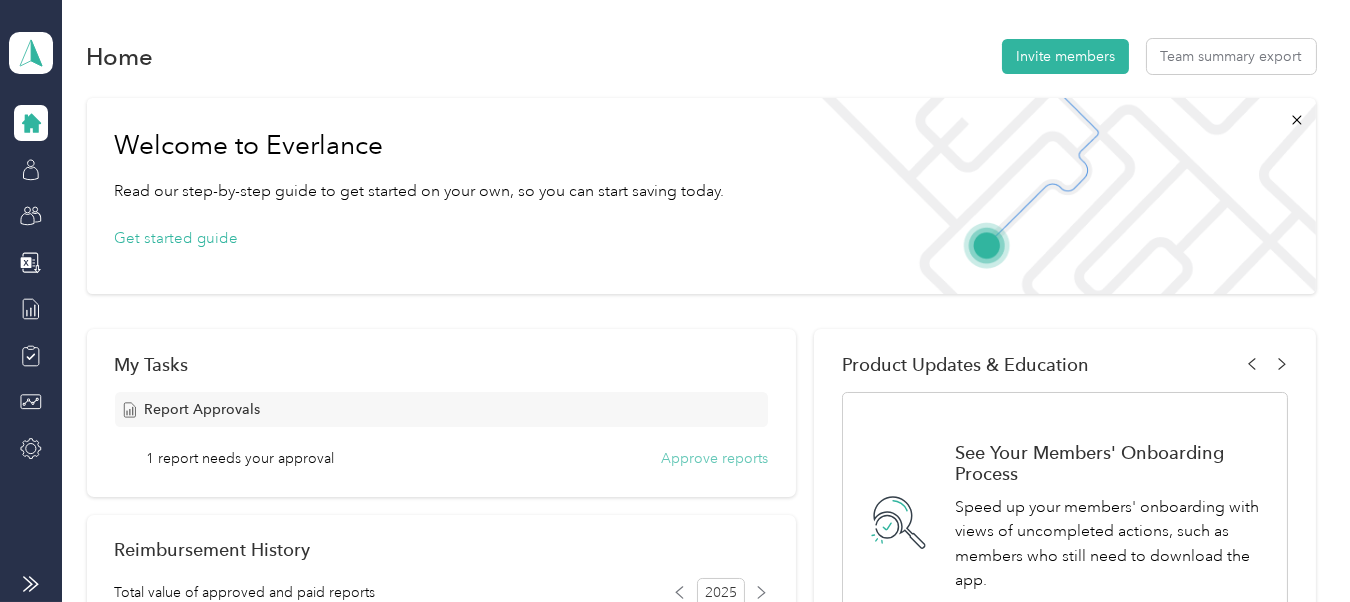 click on "Approve reports" at bounding box center [714, 458] 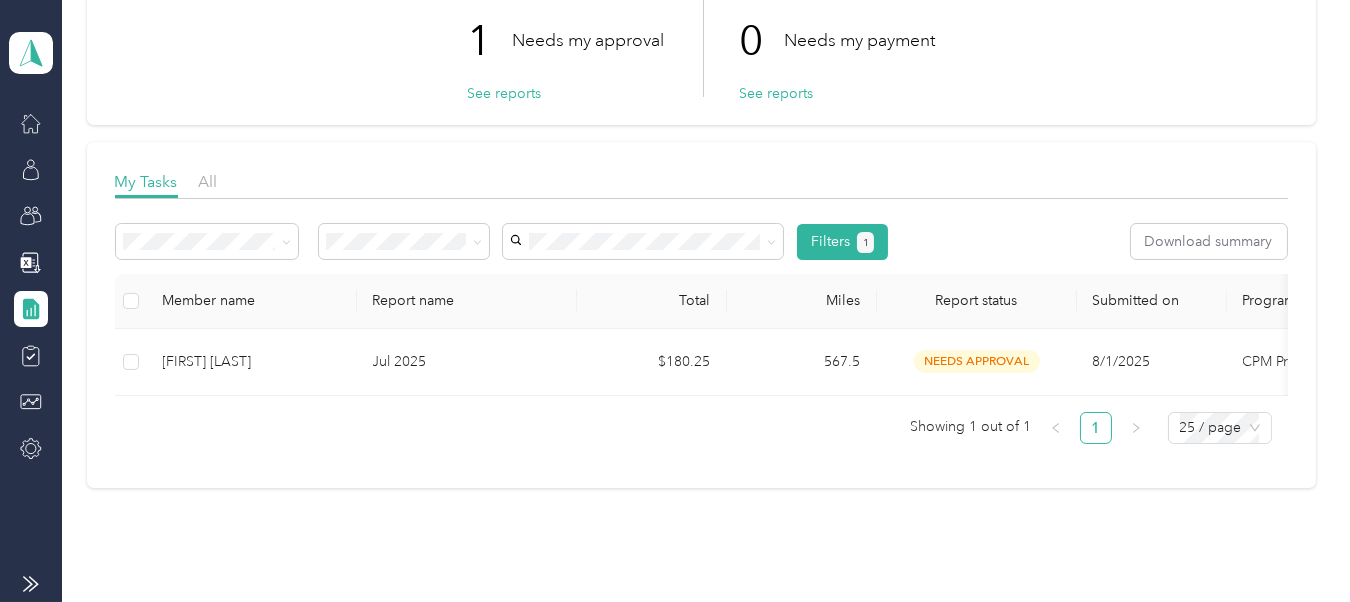 scroll, scrollTop: 200, scrollLeft: 0, axis: vertical 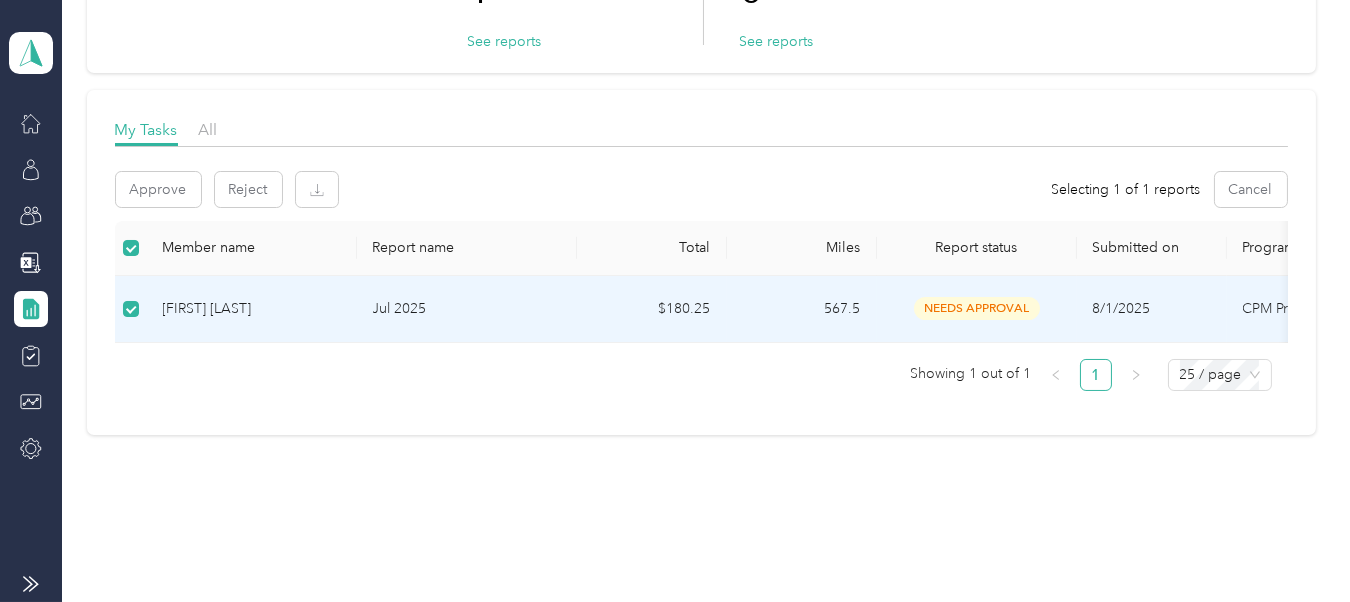 click on "[FIRST] [LAST]" at bounding box center (252, 309) 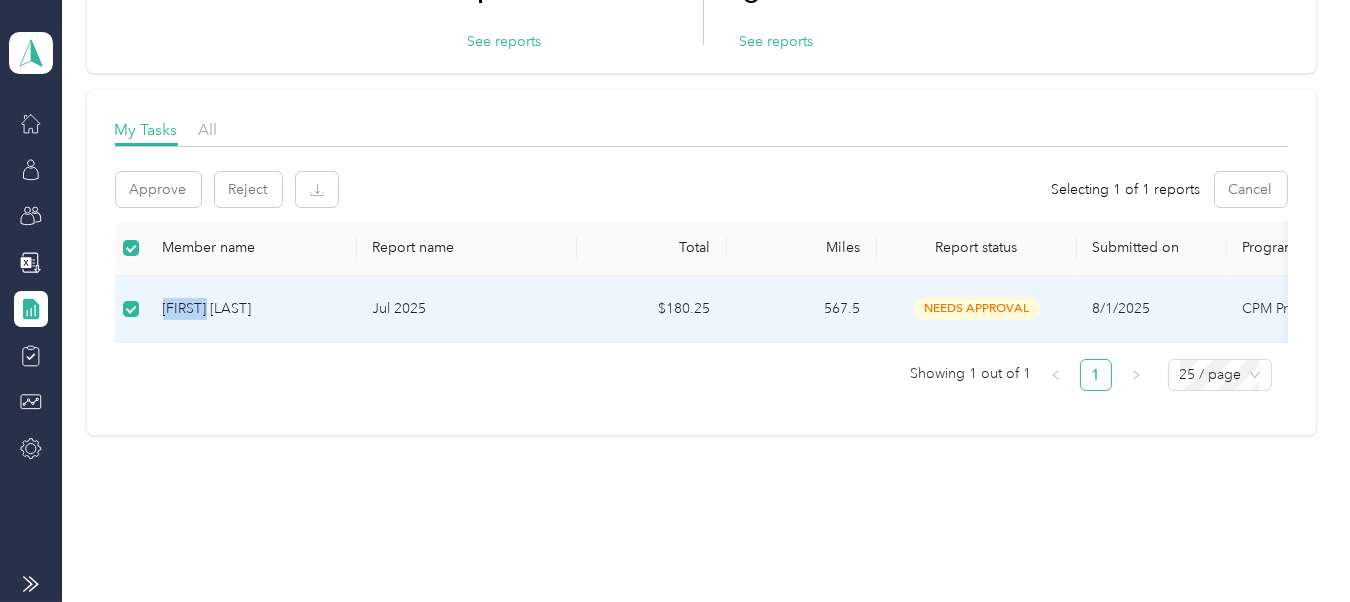 click on "[FIRST] [LAST]" at bounding box center [252, 309] 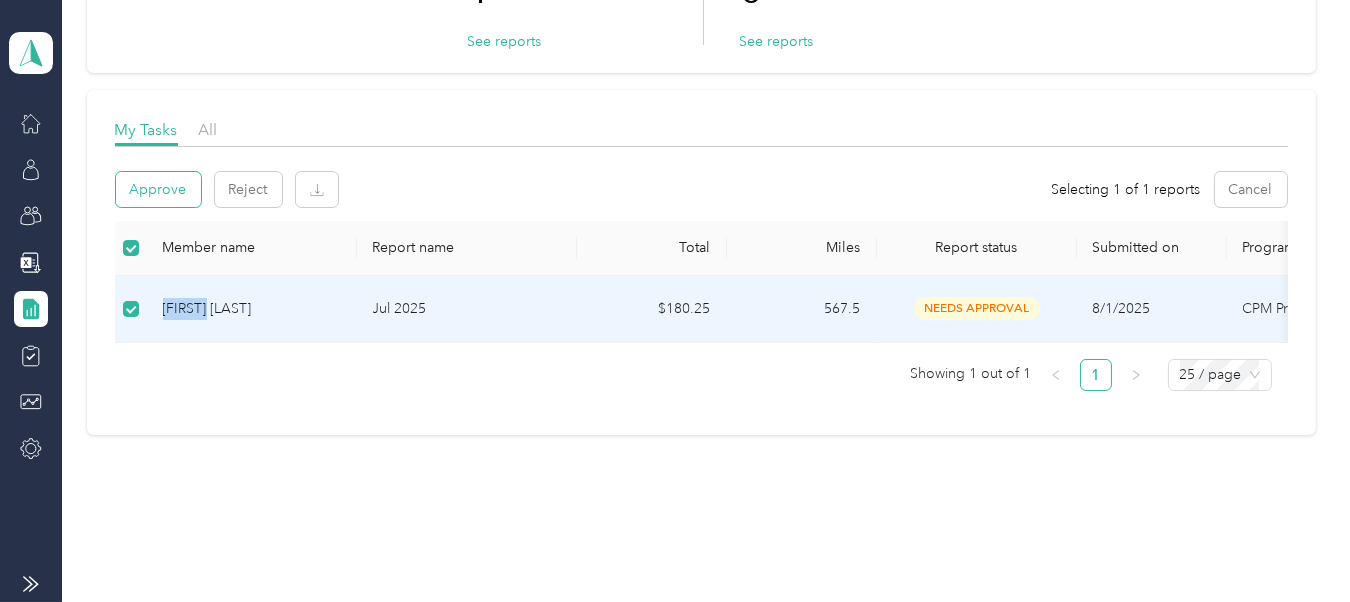 click on "Approve" at bounding box center [158, 189] 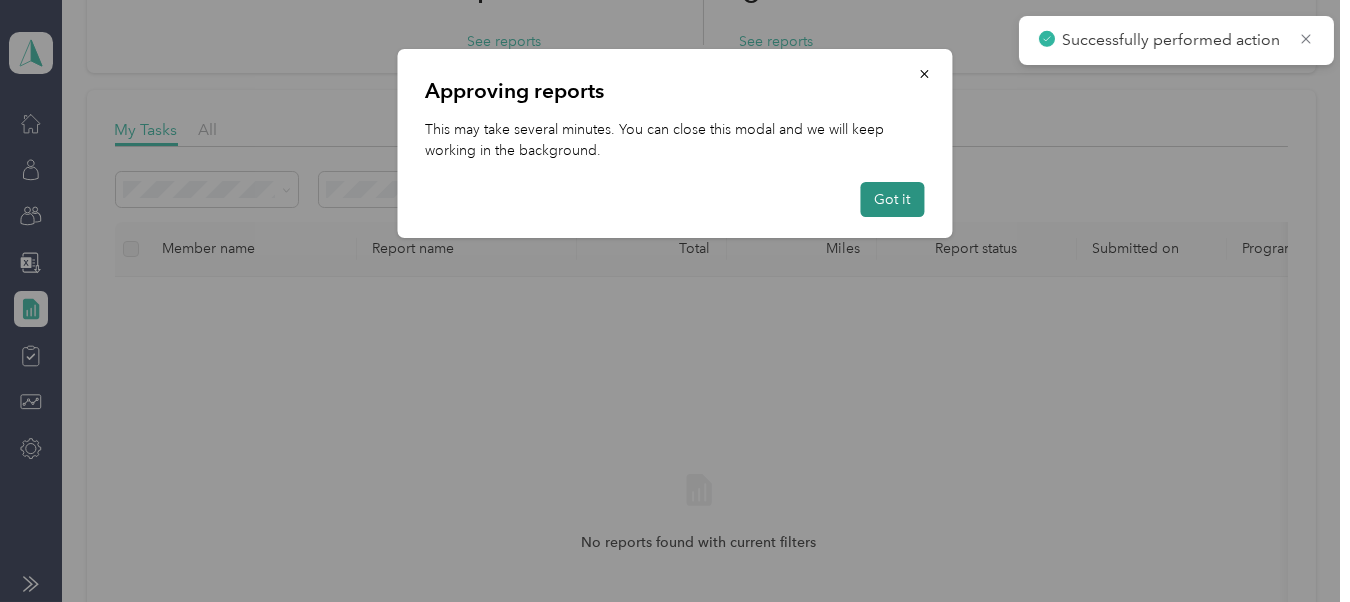 click on "Got it" at bounding box center [893, 199] 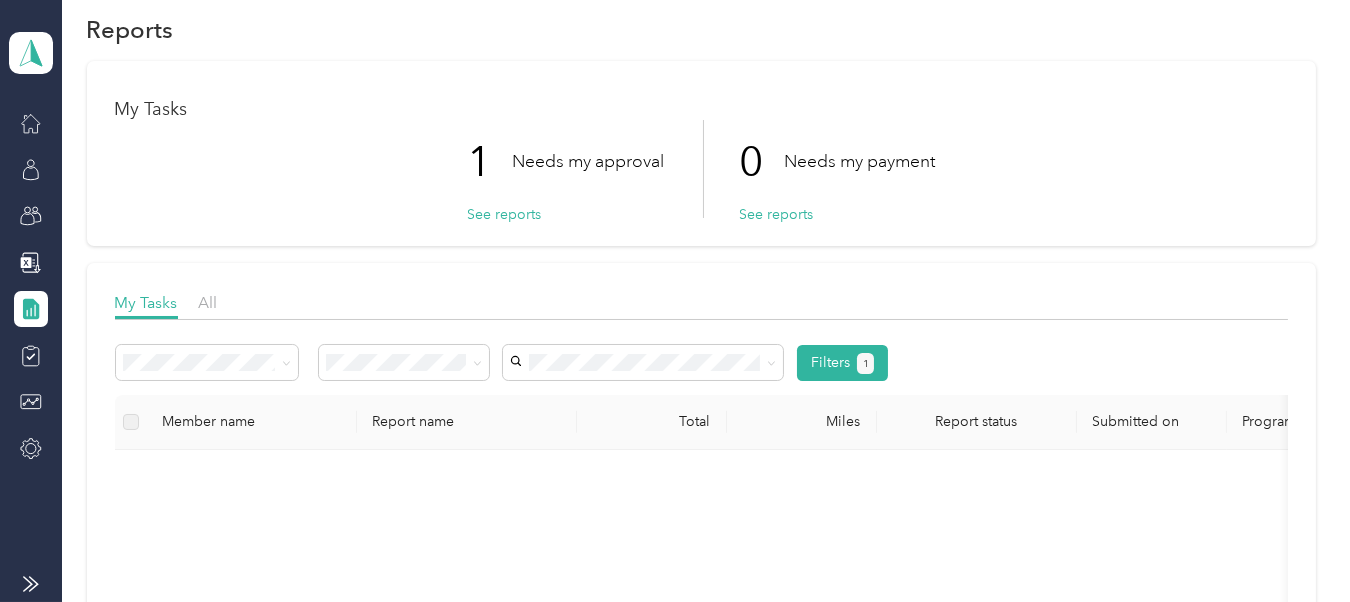 scroll, scrollTop: 0, scrollLeft: 0, axis: both 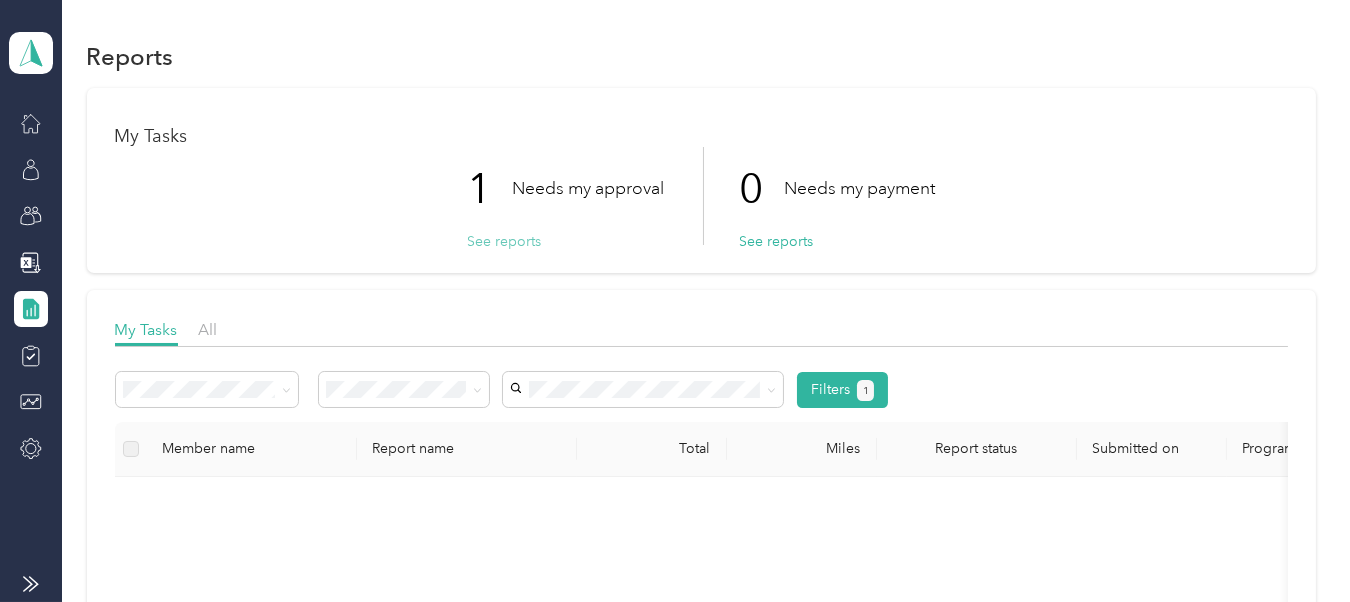 click on "See reports" at bounding box center (504, 241) 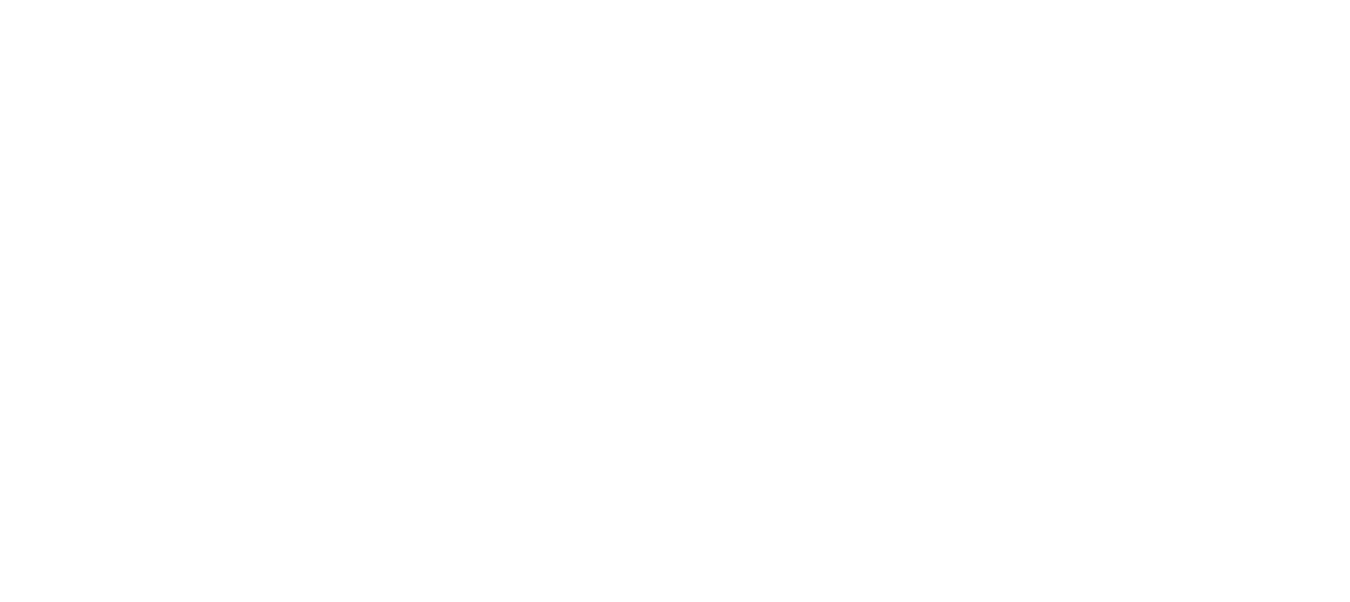 scroll, scrollTop: 0, scrollLeft: 0, axis: both 